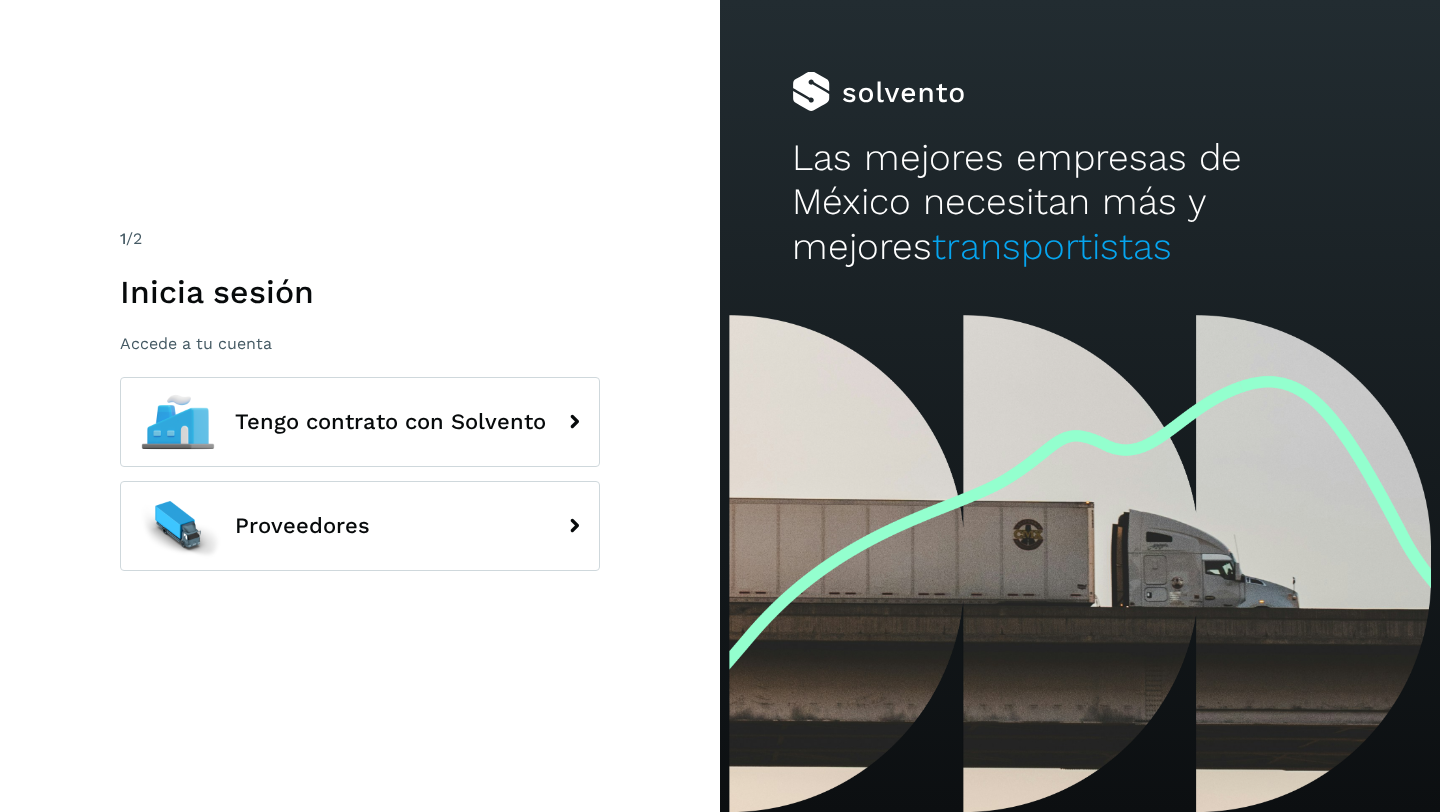 scroll, scrollTop: 0, scrollLeft: 0, axis: both 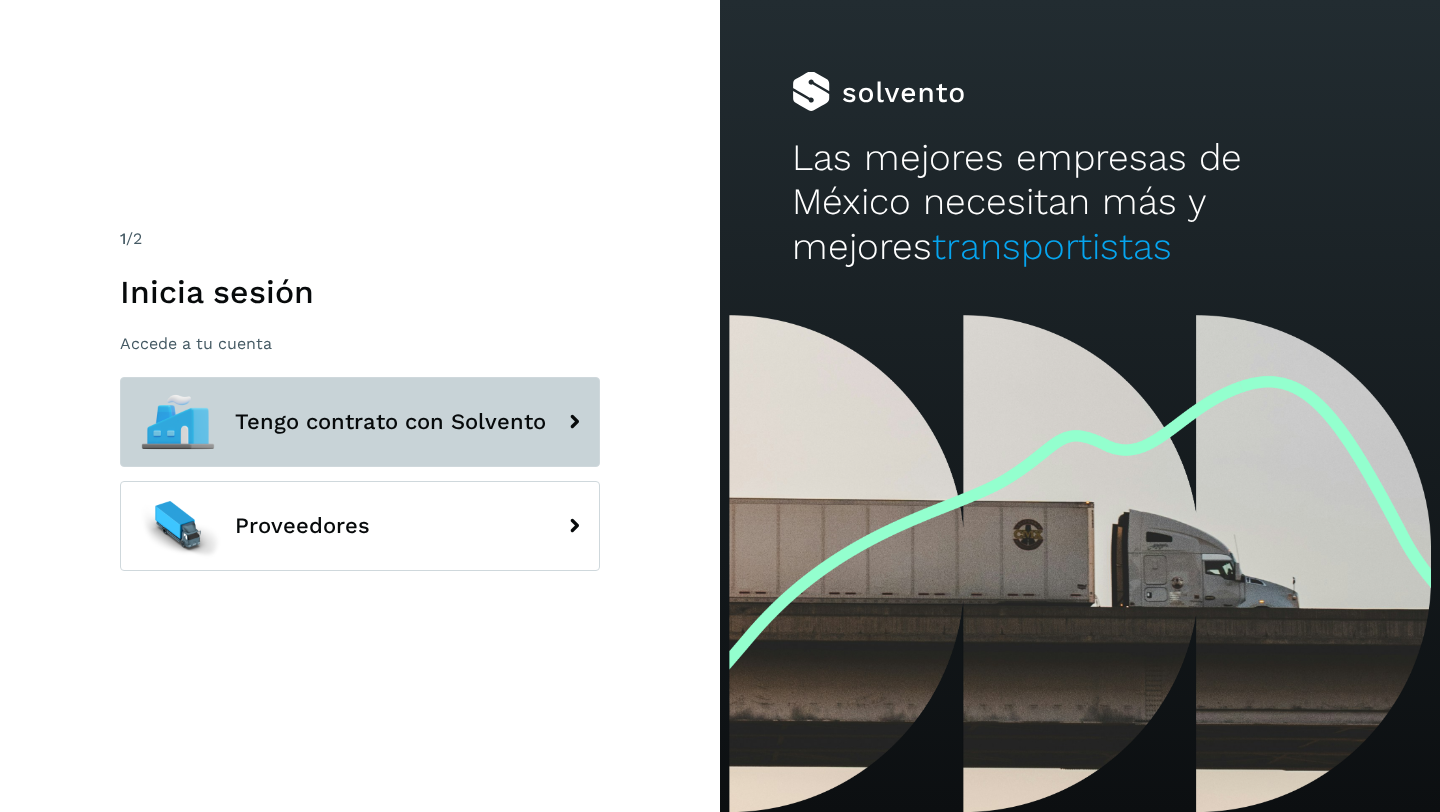 click 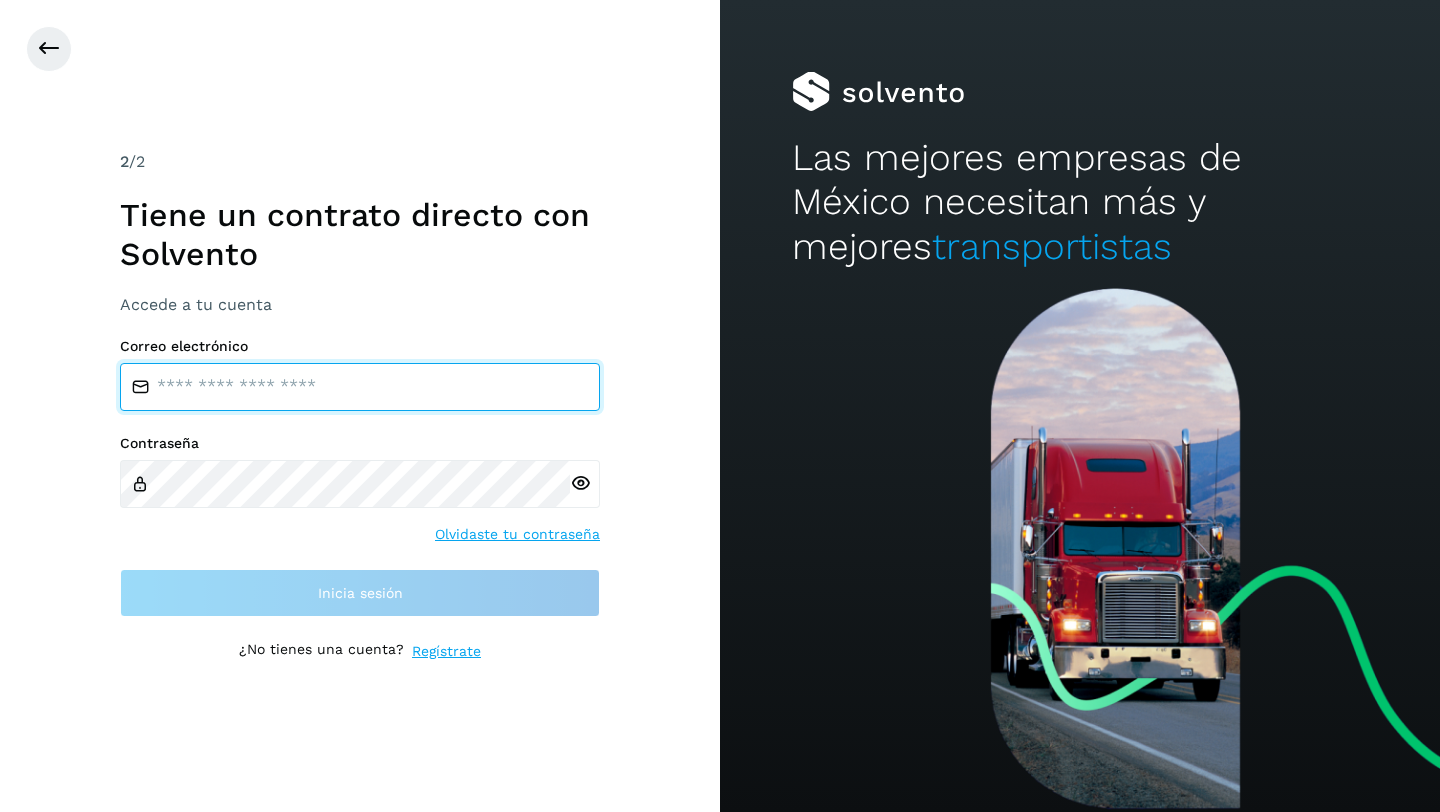 type on "**********" 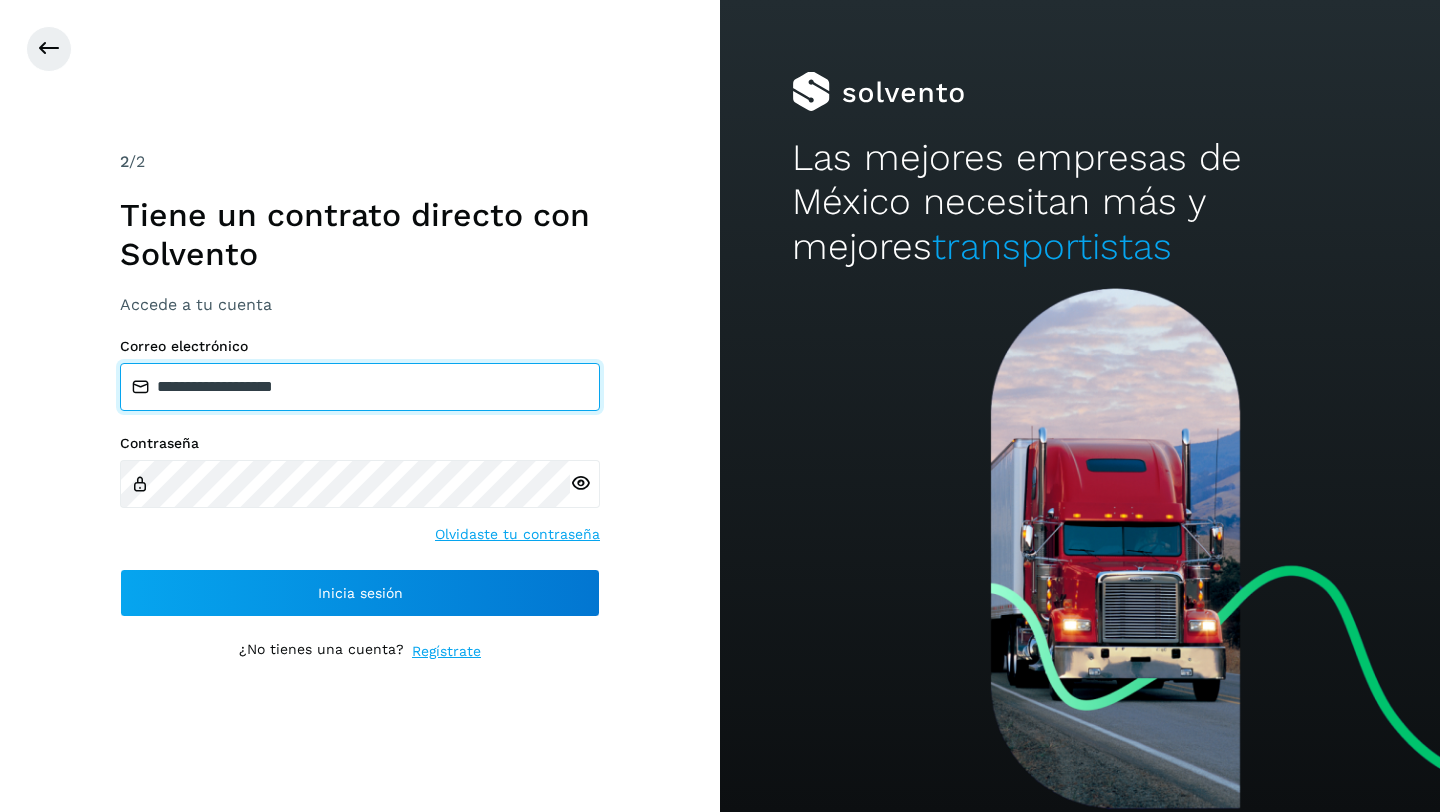 click on "**********" at bounding box center [360, 387] 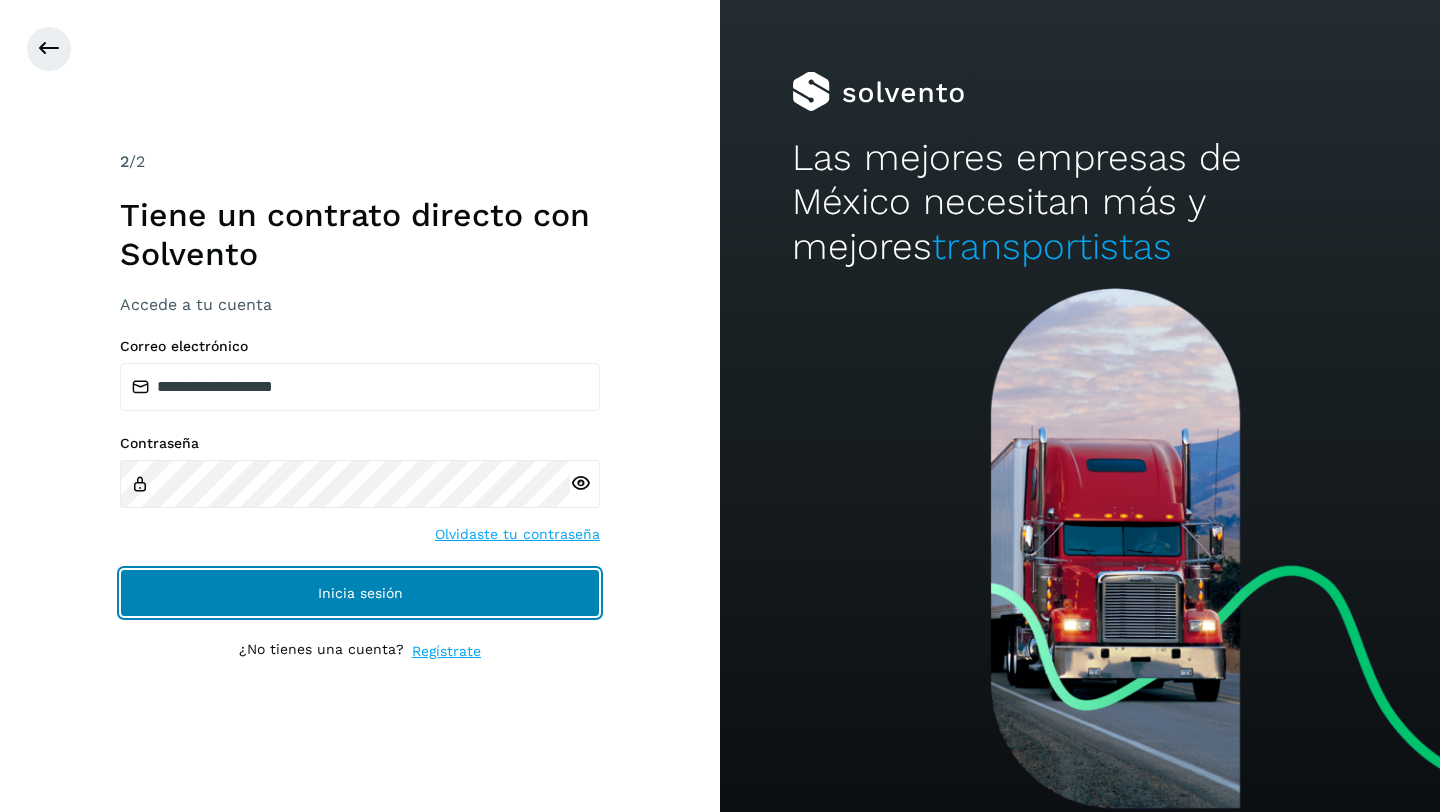 click on "Inicia sesión" at bounding box center [360, 593] 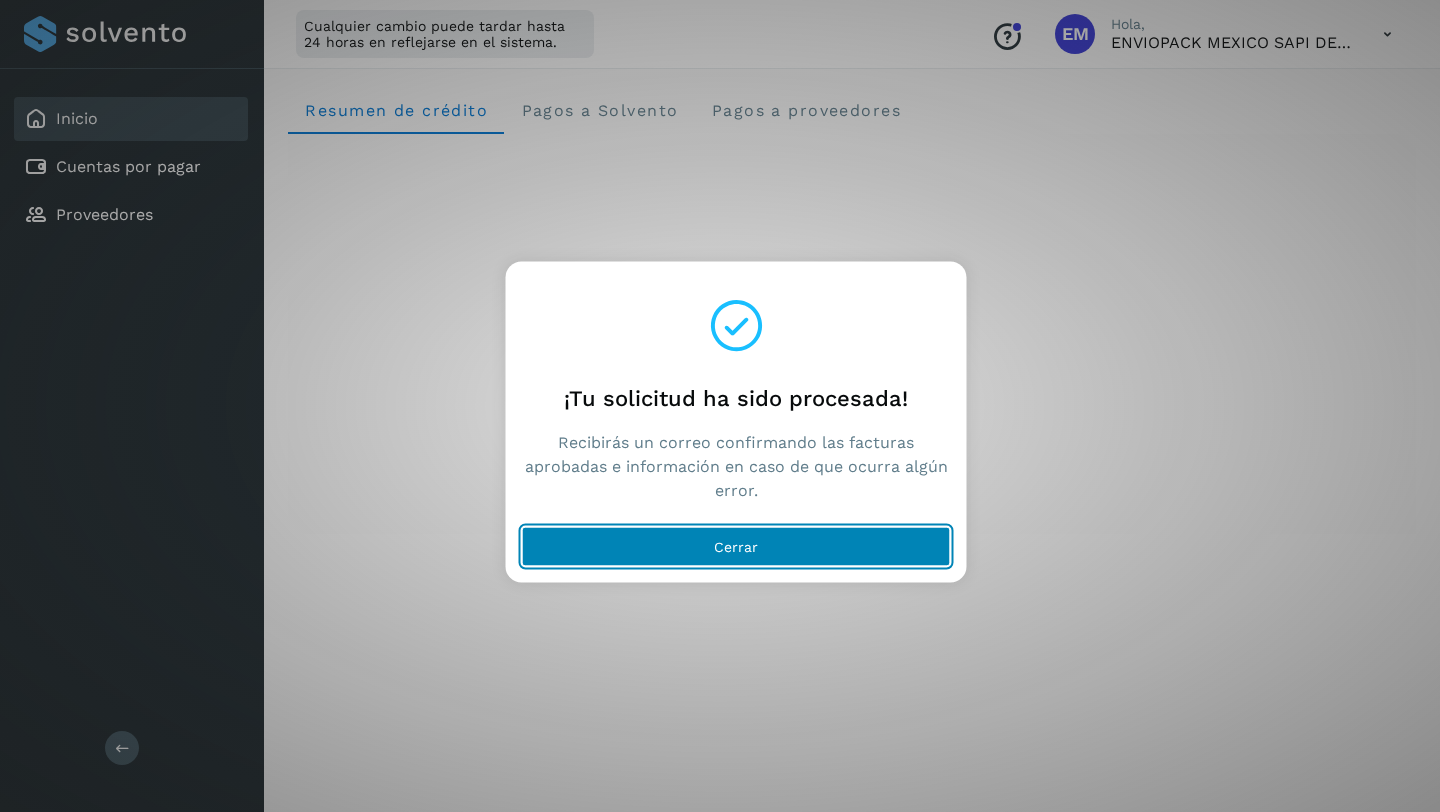 click on "Cerrar" 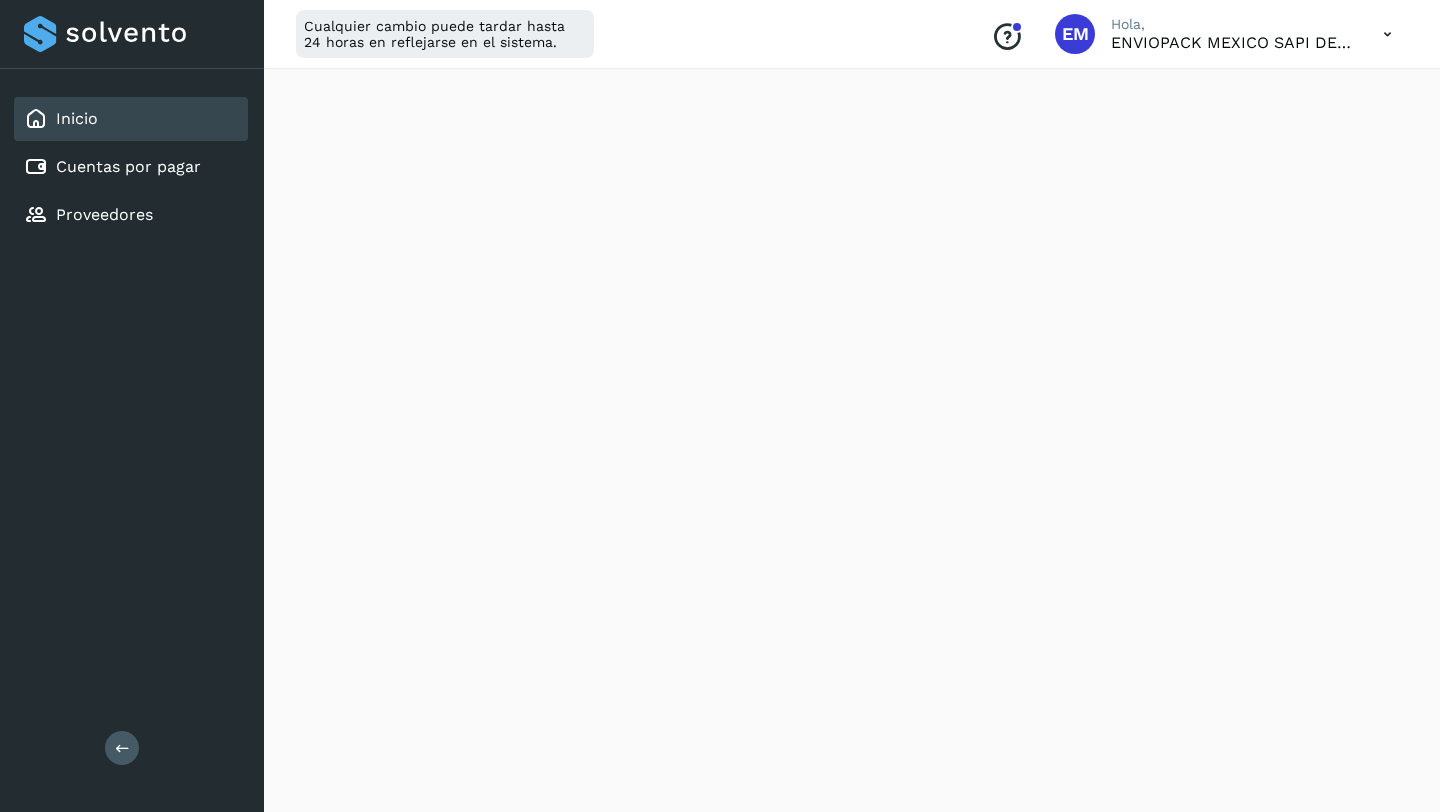 scroll, scrollTop: 460, scrollLeft: 0, axis: vertical 